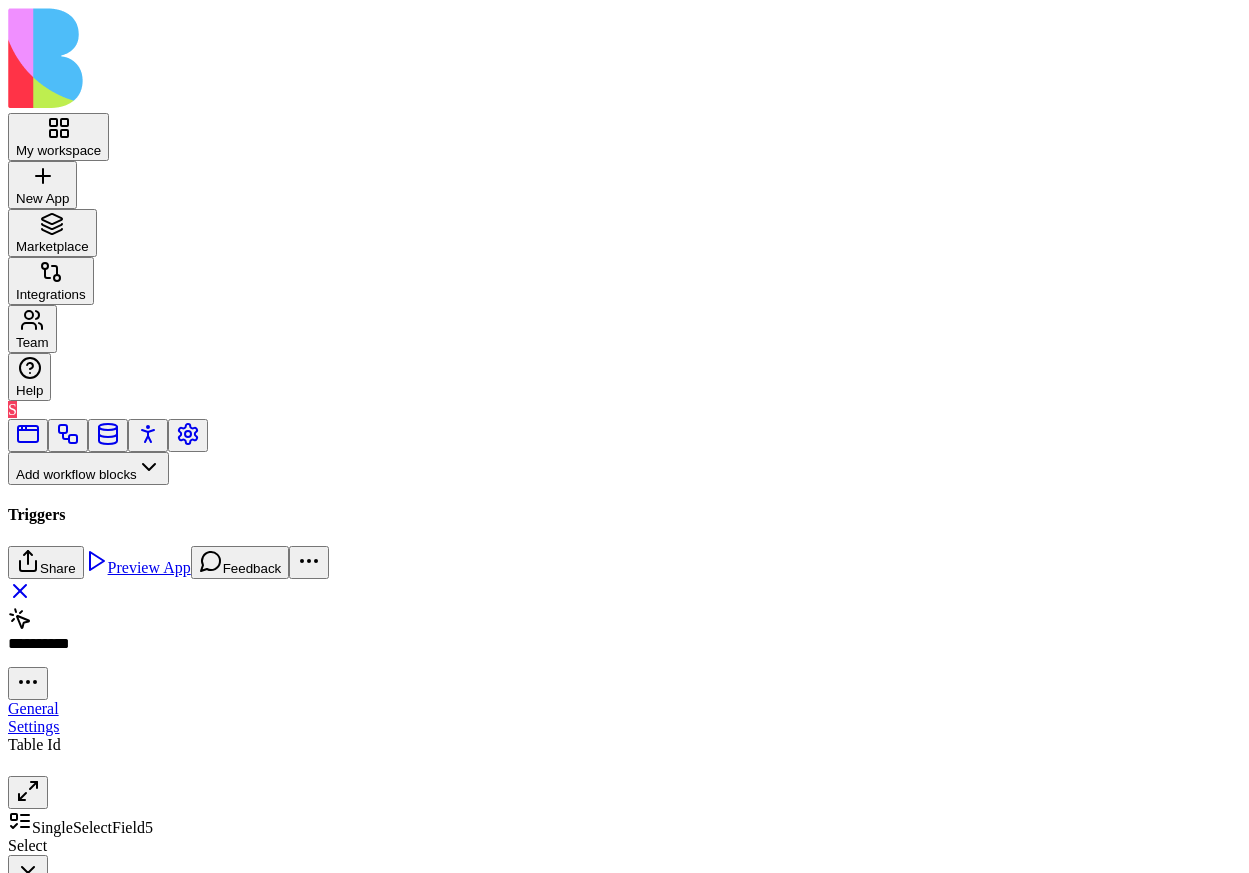 scroll, scrollTop: 0, scrollLeft: 0, axis: both 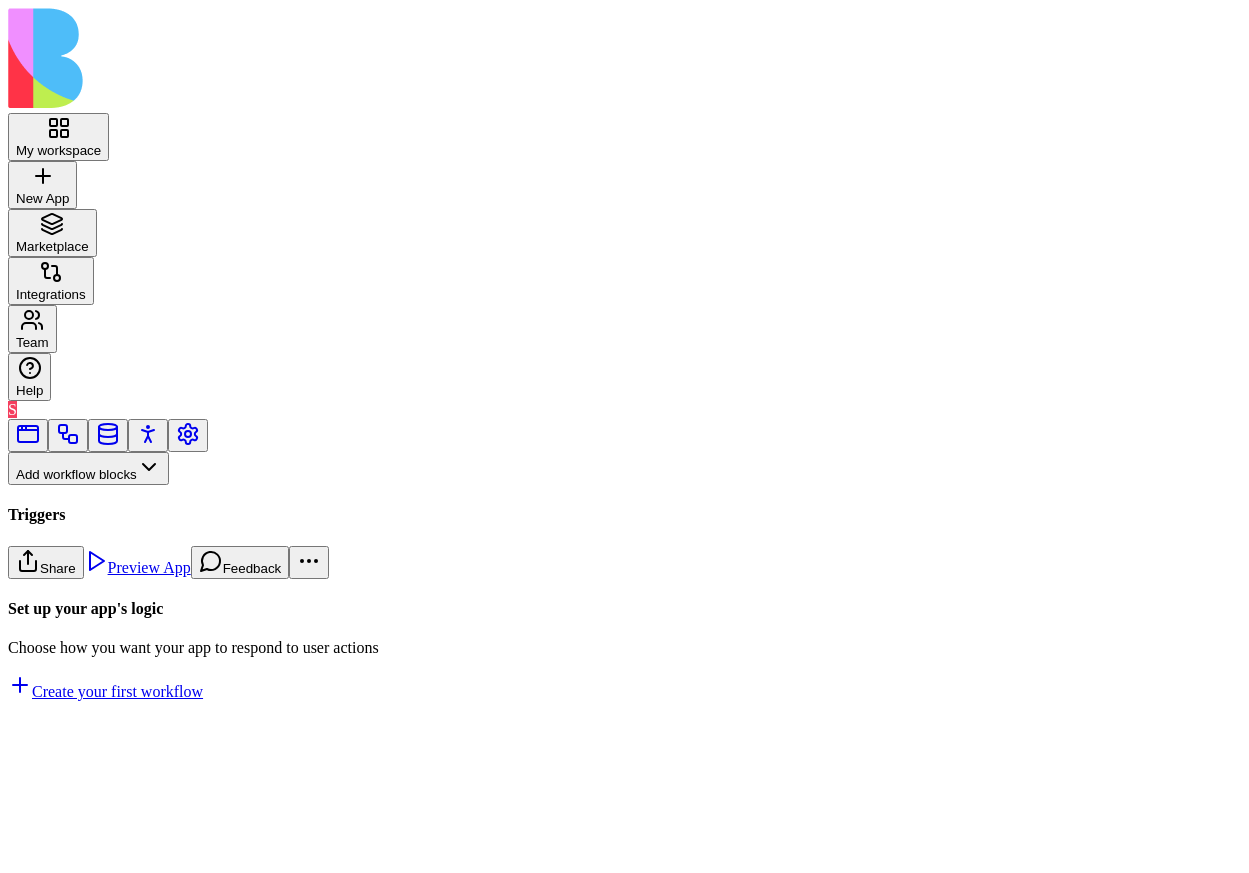 click on "Workflows" at bounding box center [58, 501] 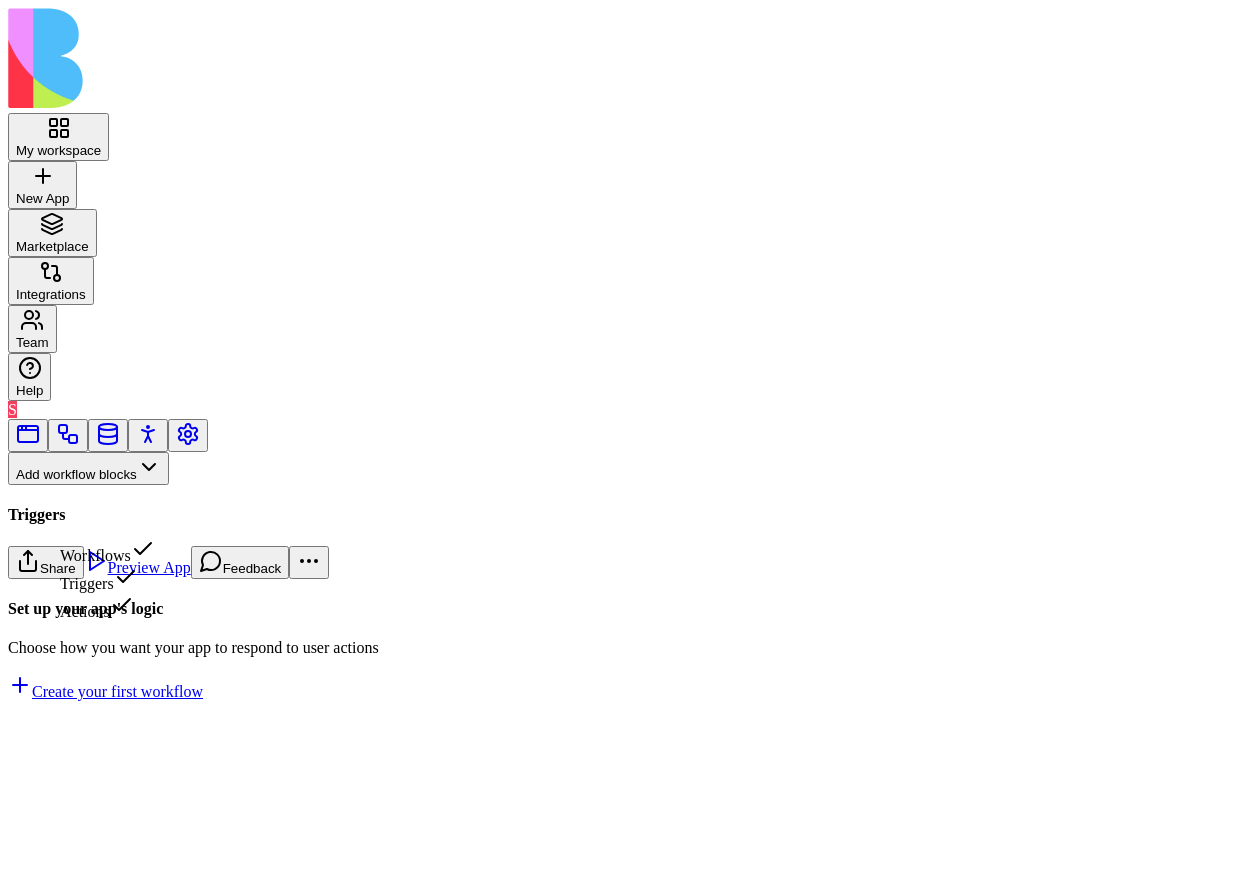 click on "Triggers" at bounding box center (107, 579) 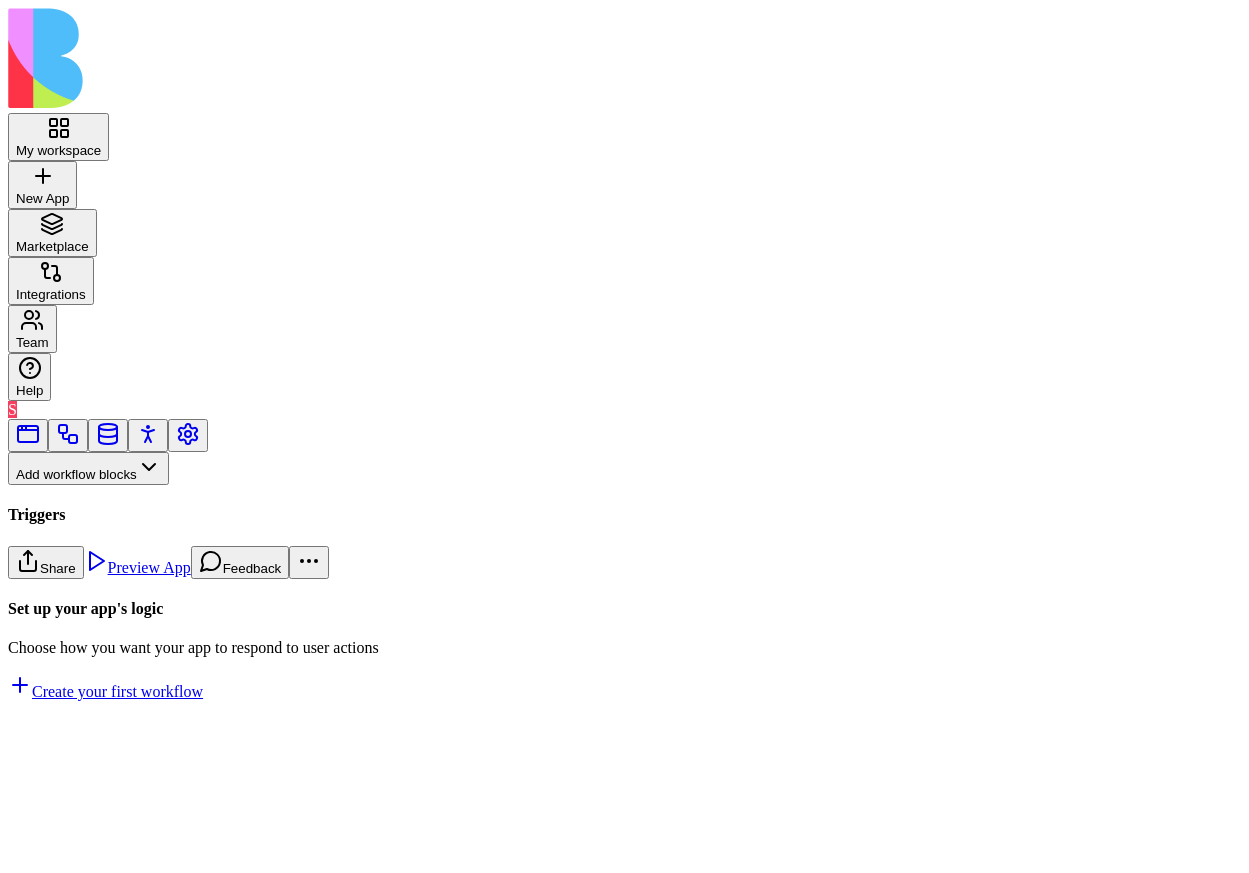 click on "DataAction" at bounding box center (133, 850) 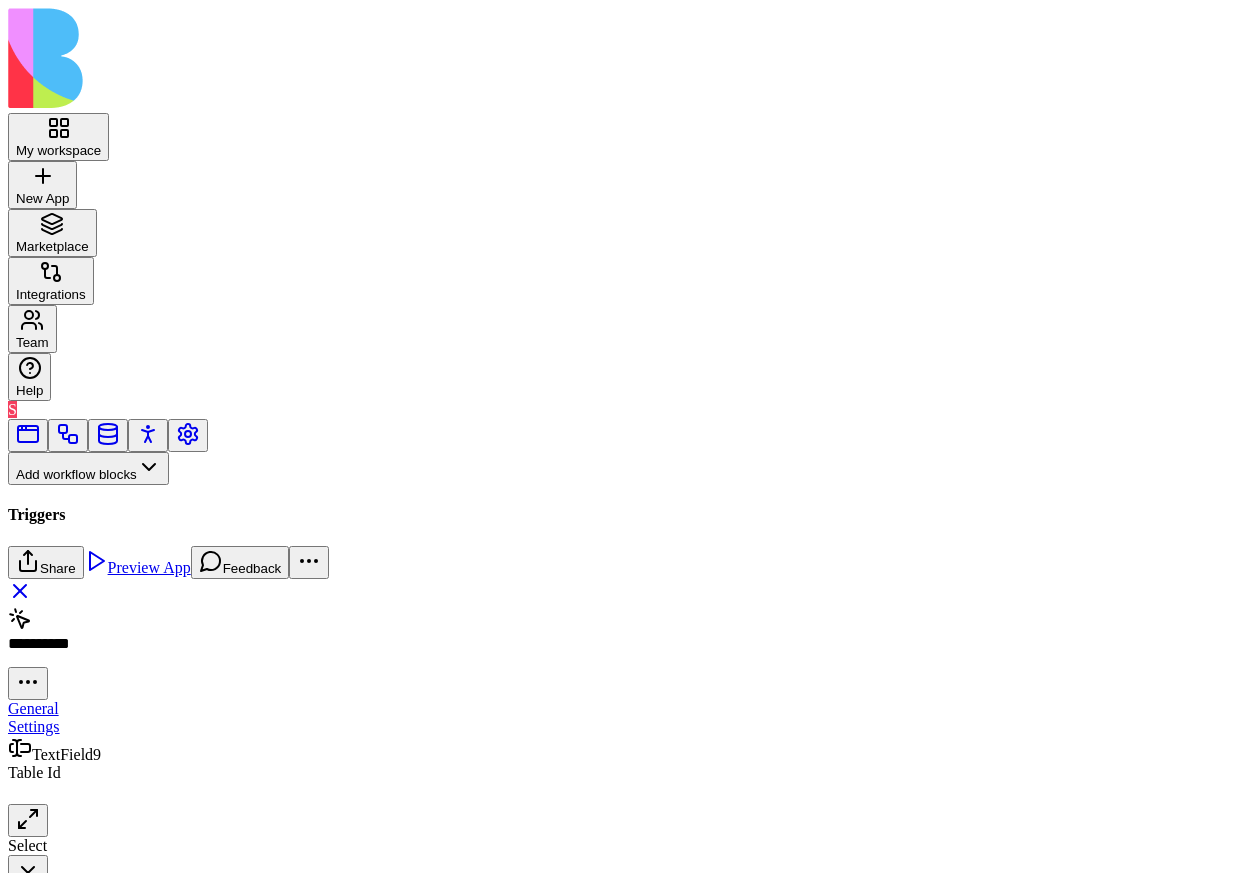 click at bounding box center (130, 793) 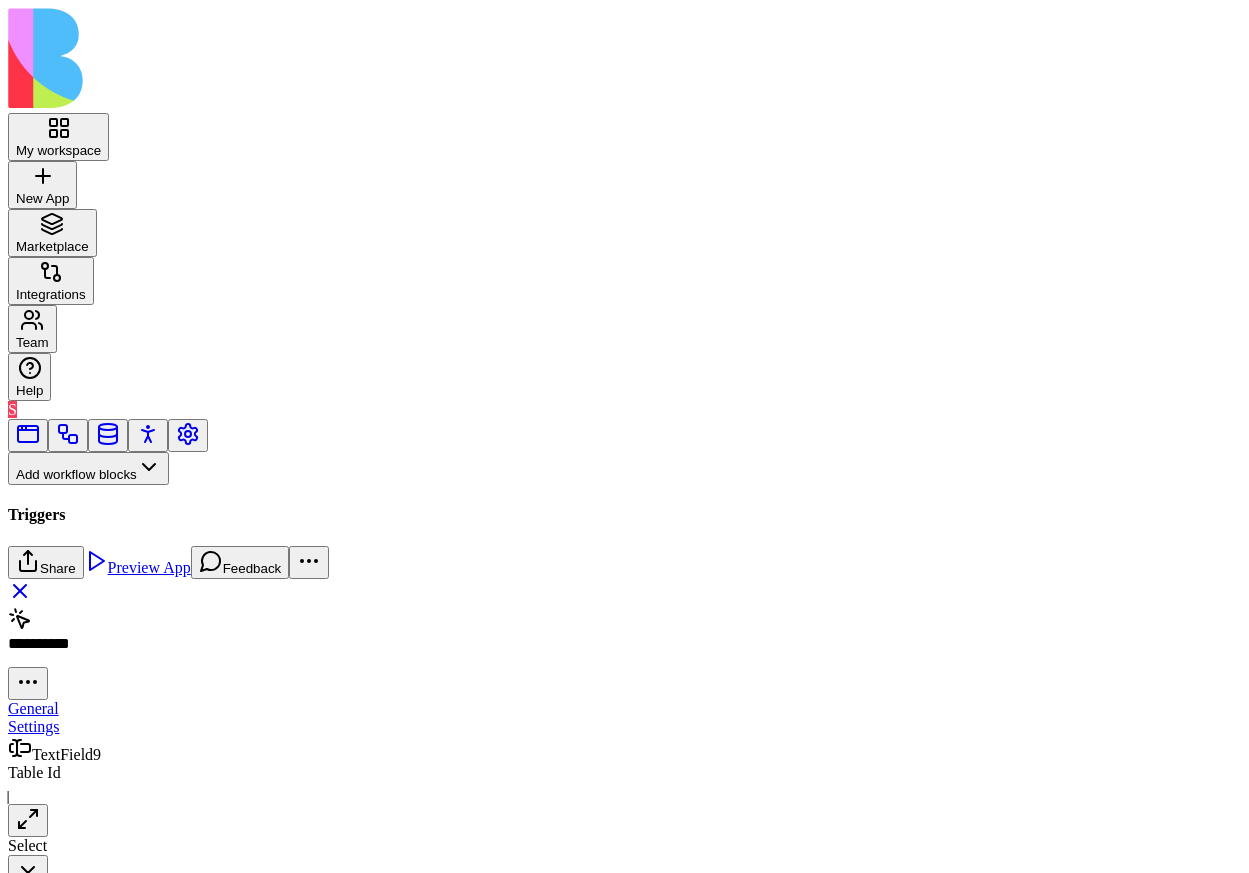 scroll, scrollTop: 31, scrollLeft: 0, axis: vertical 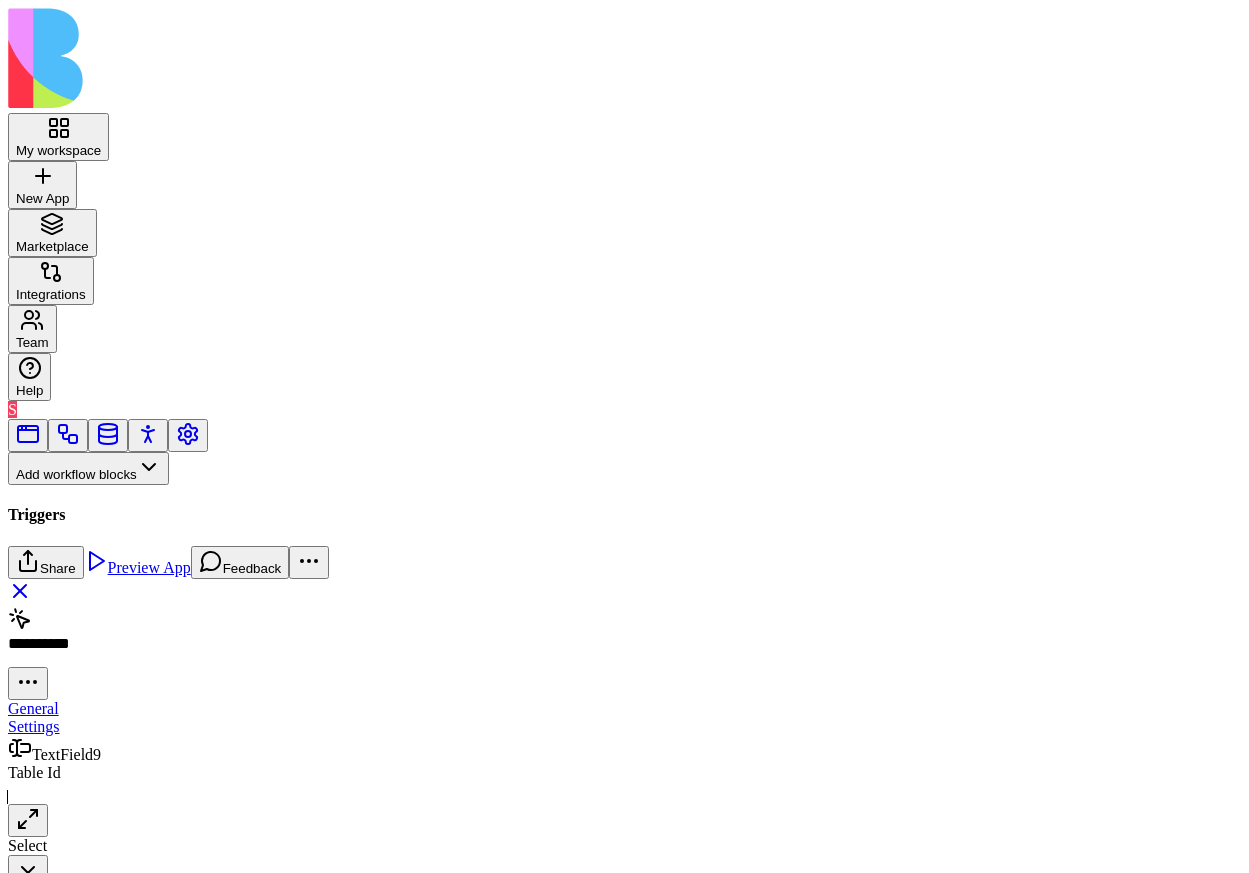 click on "**********" at bounding box center (68, 1398) 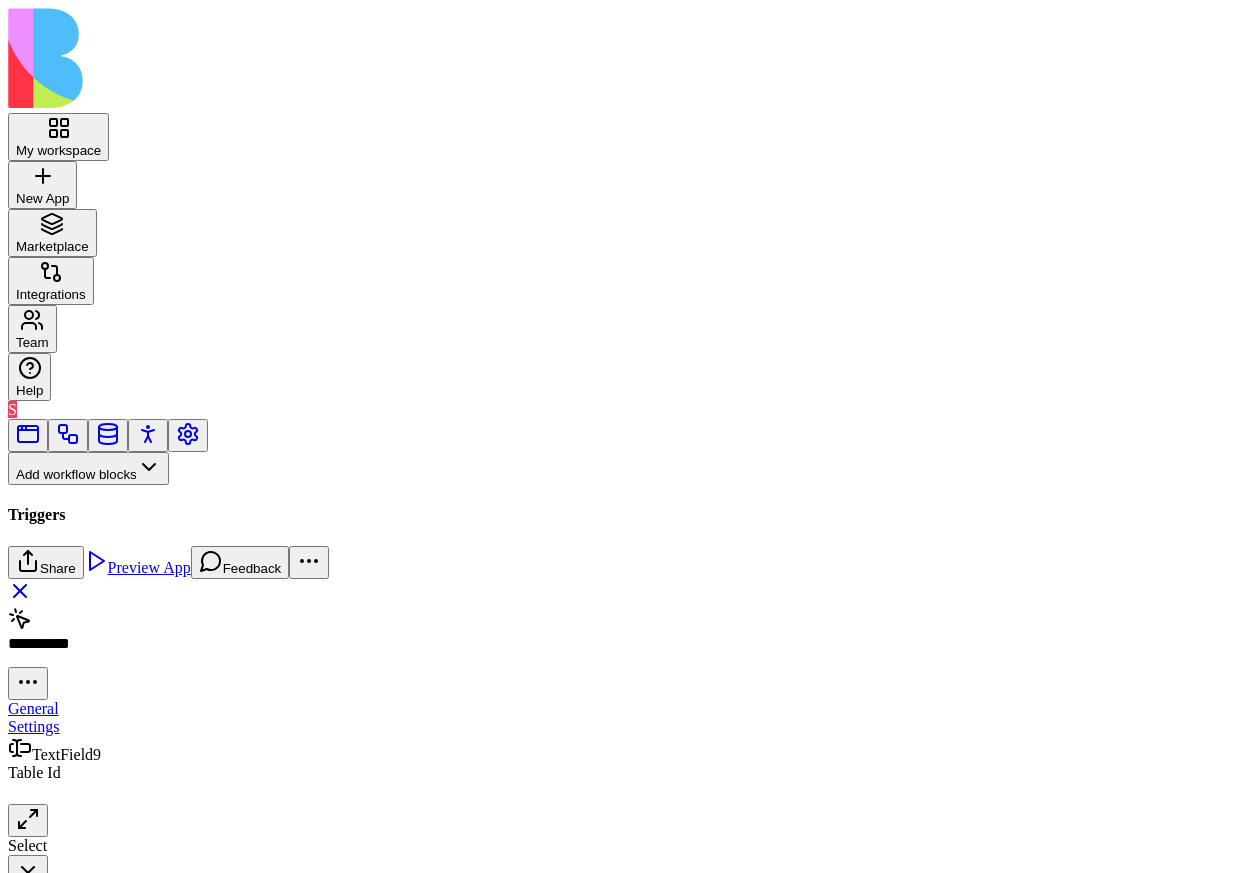 click on "**********" at bounding box center (68, 1398) 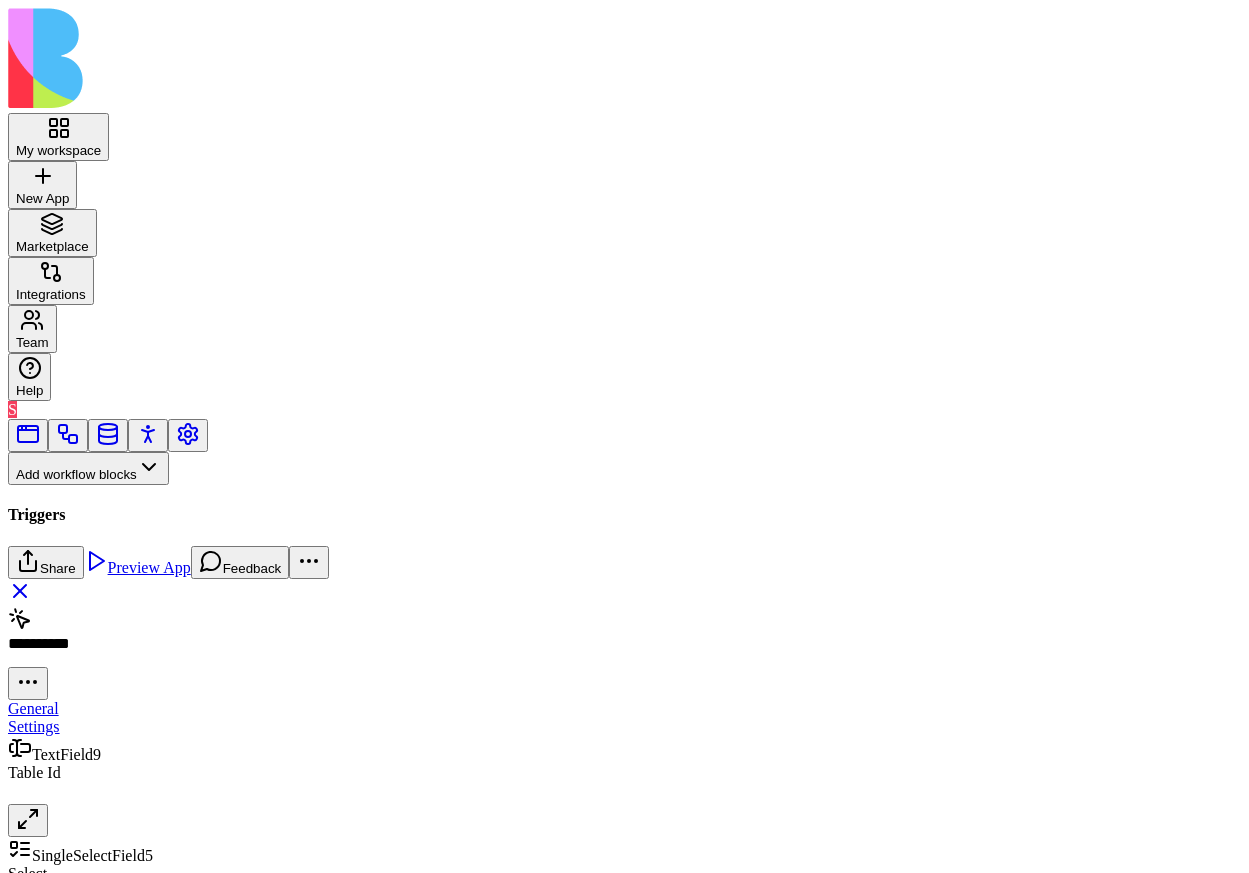 click on "My workspace New App
To pick up a draggable item, press the space bar.
While dragging, use the arrow keys to move the item.
Press space again to drop the item in its new position, or press escape to cancel.
Marketplace Integrations Team Help S Add workflow blocks Blocks App Builder Create App Create Block CreateTableColumns CreateBlocksCodePage DescribeBlock DescribeApp UpdateBlock CompileApp GetAppTypesCode CreateBlocksTable GenerateAppCode CreateBlocksPages CreateTables UpdateApp GenerateAppCoverImage IsNewApp DeletePage UpdatePage GetAppIntegrations ImplementApp EditTableColumns CreateRoles CreateActions CreateWorkflows EditTables Triggers App Action Form Submitted Scheduler SchedulerTriggerEntrypointAction DataAction Inputs Button Text Field URL Field Email Field Password Field Long Text Field JSON Field Checkbox Date Field Number Field Icon Field List Field Image Upload Field Single Select Field Multiple Select Field Block Picker Dynamic Object Field Multiple Block Picker Form Item Picker" at bounding box center [624, 902] 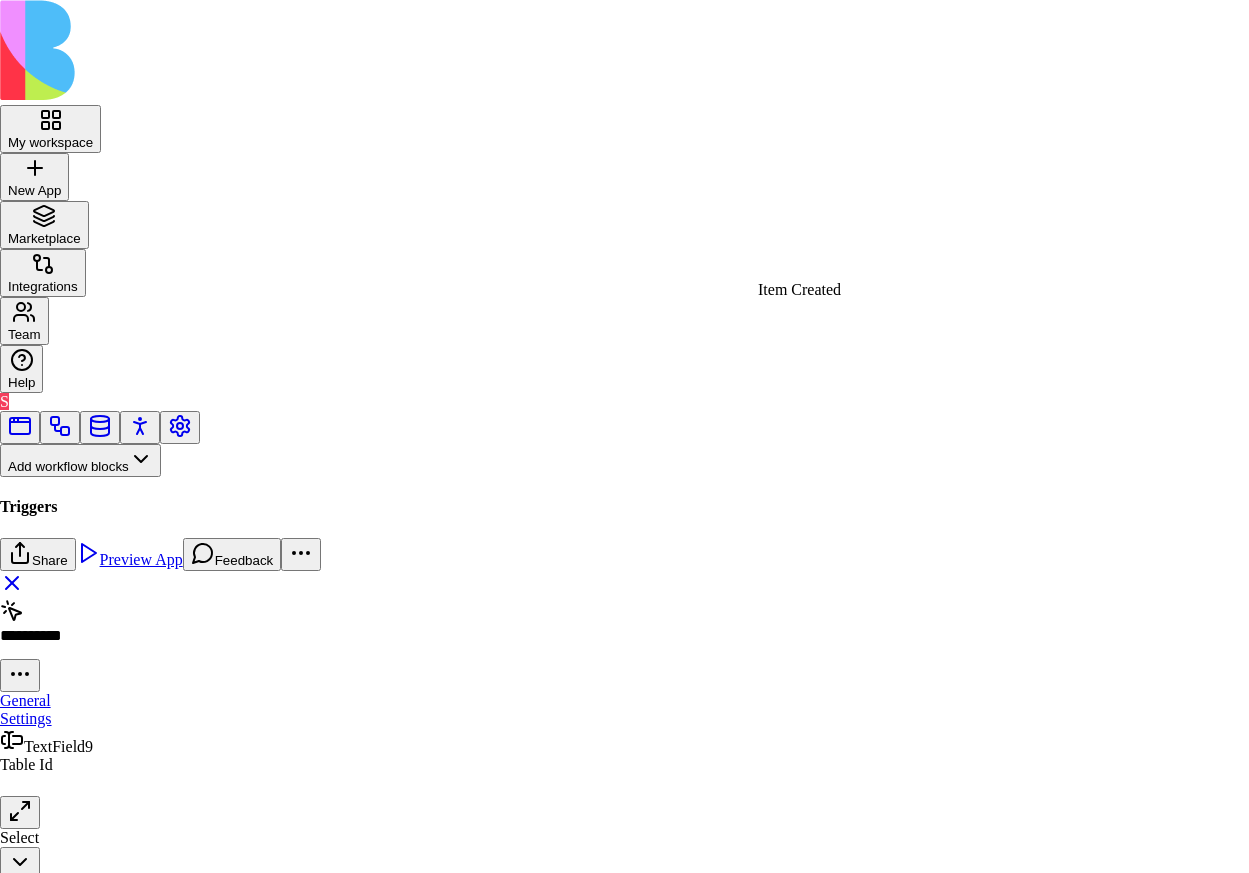 click on "My workspace New App
To pick up a draggable item, press the space bar.
While dragging, use the arrow keys to move the item.
Press space again to drop the item in its new position, or press escape to cancel.
Marketplace Integrations Team Help S Add workflow blocks Blocks App Builder Create App Create Block CreateTableColumns CreateBlocksCodePage DescribeBlock DescribeApp UpdateBlock CompileApp GetAppTypesCode CreateBlocksTable GenerateAppCode CreateBlocksPages CreateTables UpdateApp GenerateAppCoverImage IsNewApp DeletePage UpdatePage GetAppIntegrations ImplementApp EditTableColumns CreateRoles CreateActions CreateWorkflows EditTables Triggers App Action Form Submitted Scheduler SchedulerTriggerEntrypointAction DataAction Inputs Button Text Field URL Field Email Field Password Field Long Text Field JSON Field Checkbox Date Field Number Field Icon Field List Field Image Upload Field Single Select Field Multiple Select Field Block Picker Dynamic Object Field Multiple Block Picker Form Item Picker" at bounding box center [624, 884] 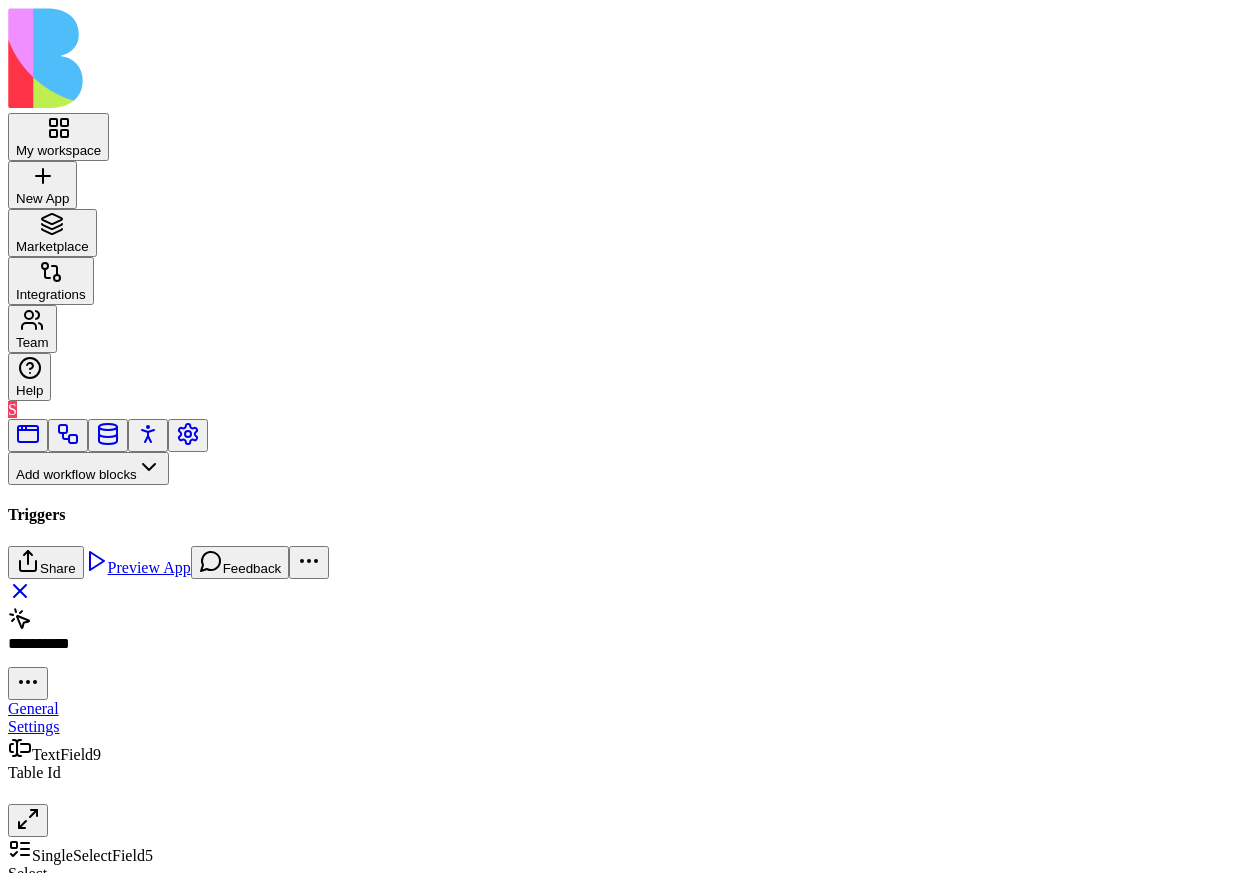 click on "Select" at bounding box center (133, 874) 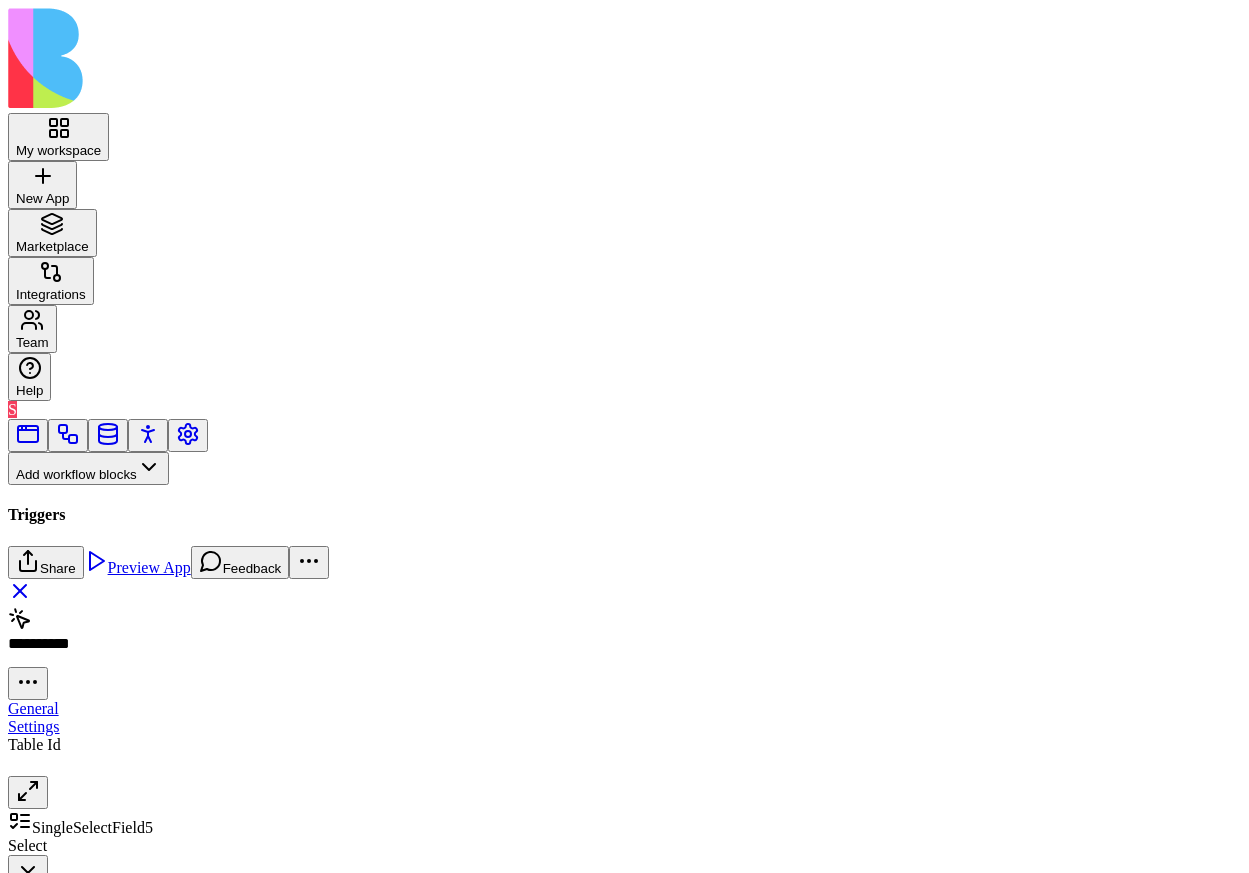scroll, scrollTop: 227, scrollLeft: 0, axis: vertical 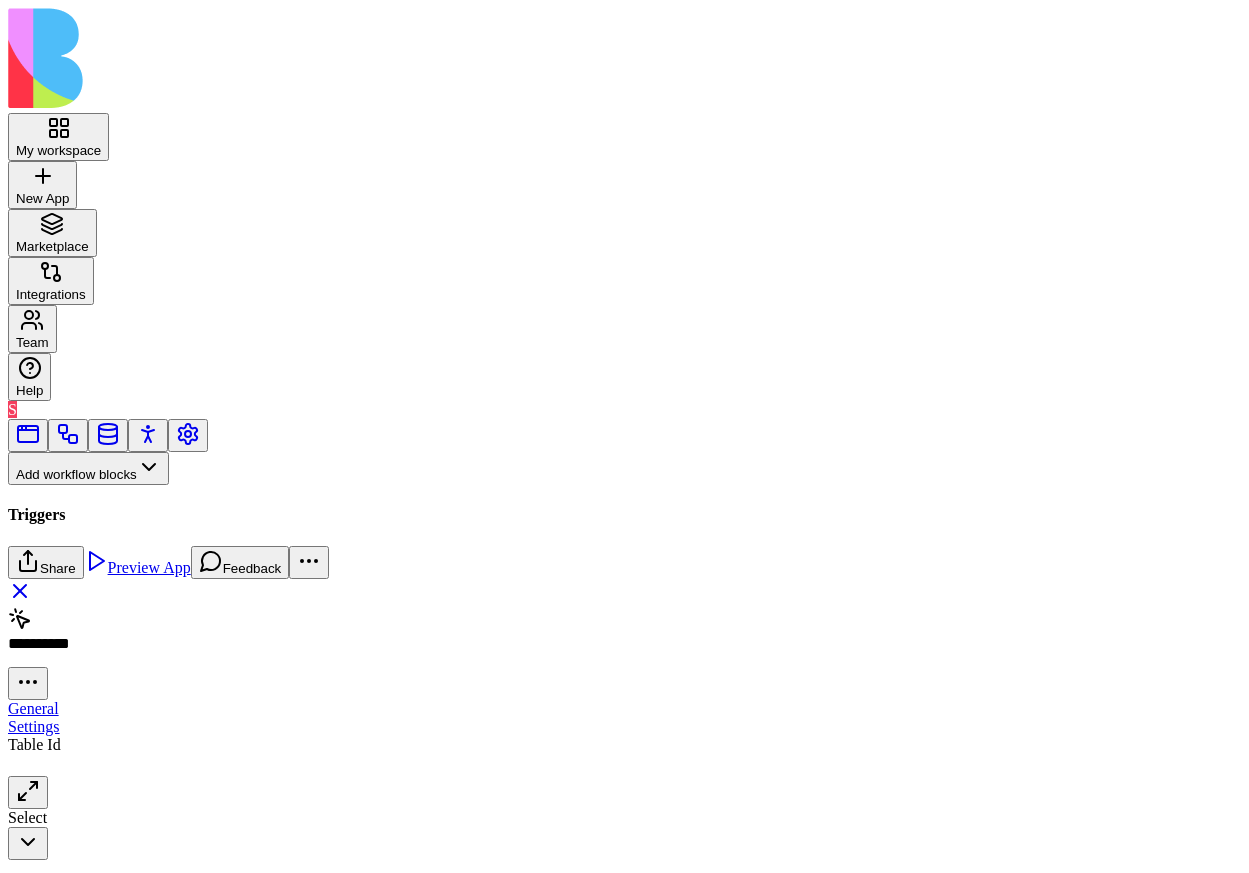 click on "My workspace New App
To pick up a draggable item, press the space bar.
While dragging, use the arrow keys to move the item.
Press space again to drop the item in its new position, or press escape to cancel.
Marketplace Integrations Team Help S Add workflow blocks Blocks App Builder Create App Create Block CreateTableColumns CreateBlocksCodePage DescribeBlock DescribeApp UpdateBlock CompileApp GetAppTypesCode CreateBlocksTable GenerateAppCode CreateBlocksPages CreateTables UpdateApp GenerateAppCoverImage IsNewApp DeletePage UpdatePage GetAppIntegrations ImplementApp EditTableColumns CreateRoles CreateActions CreateWorkflows EditTables Triggers App Action Form Submitted Scheduler SchedulerTriggerEntrypointAction DataAction Inputs Button Text Field URL Field Email Field Password Field Long Text Field JSON Field Checkbox Date Field Number Field Icon Field List Field Image Upload Field Single Select Field Multiple Select Field Block Picker Dynamic Object Field Multiple Block Picker Form Item Picker" at bounding box center (624, 434) 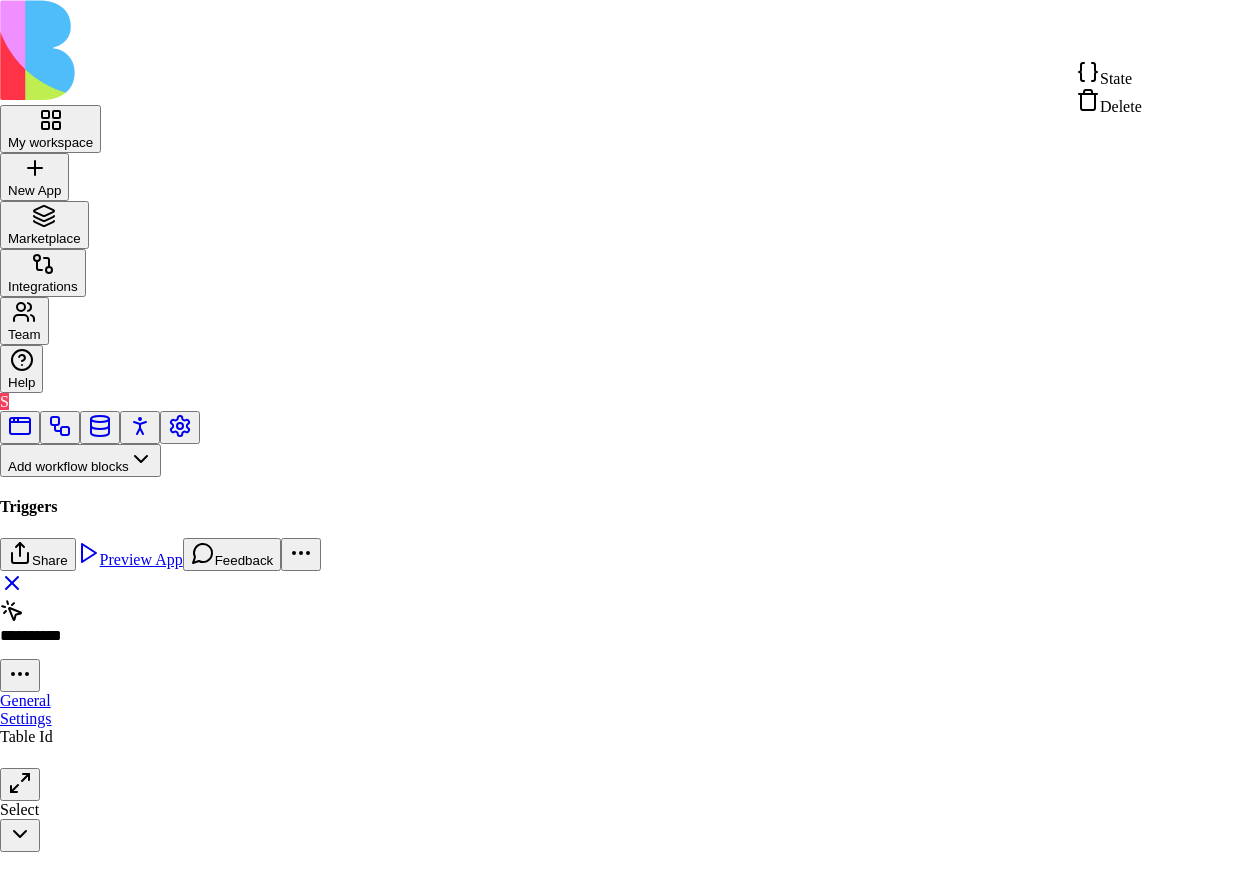 click on "State" at bounding box center (1116, 78) 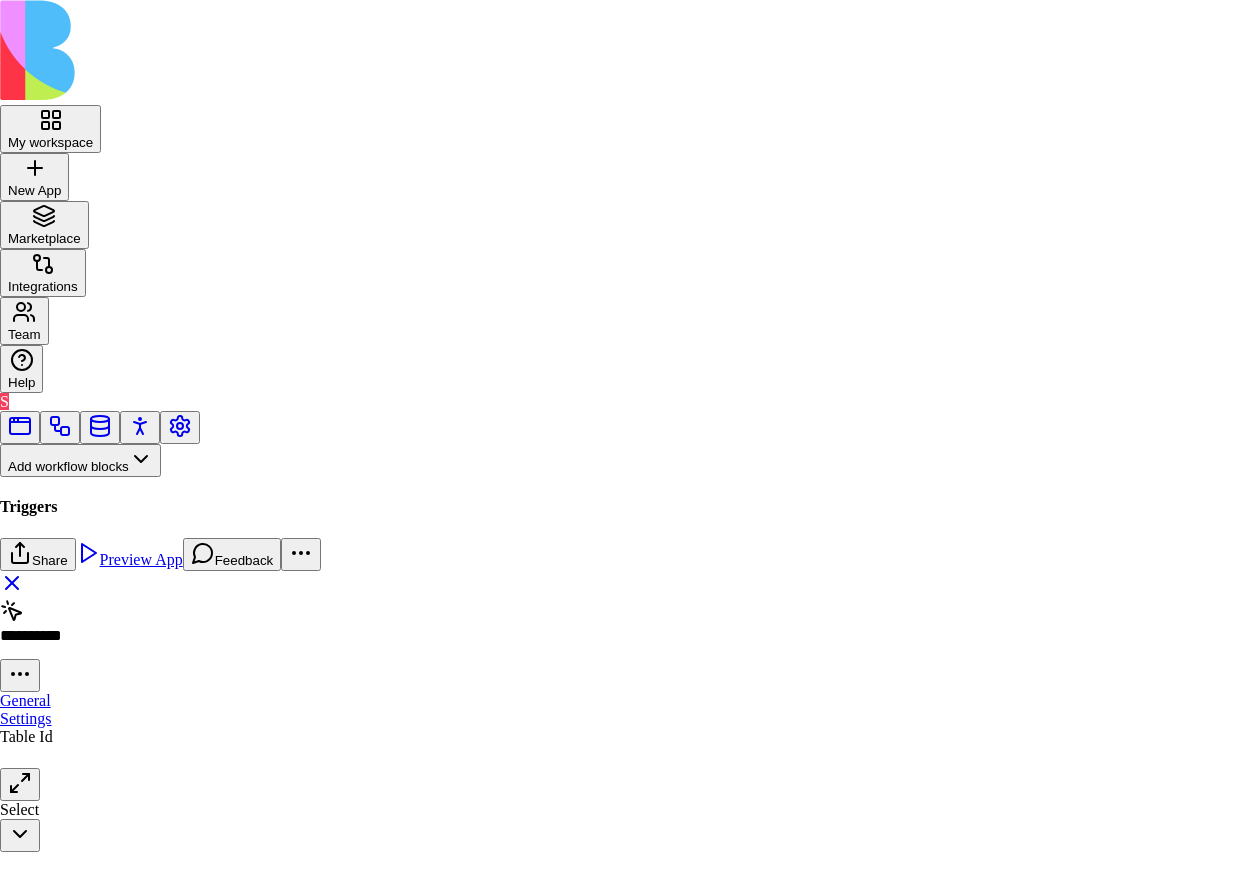 type on "**********" 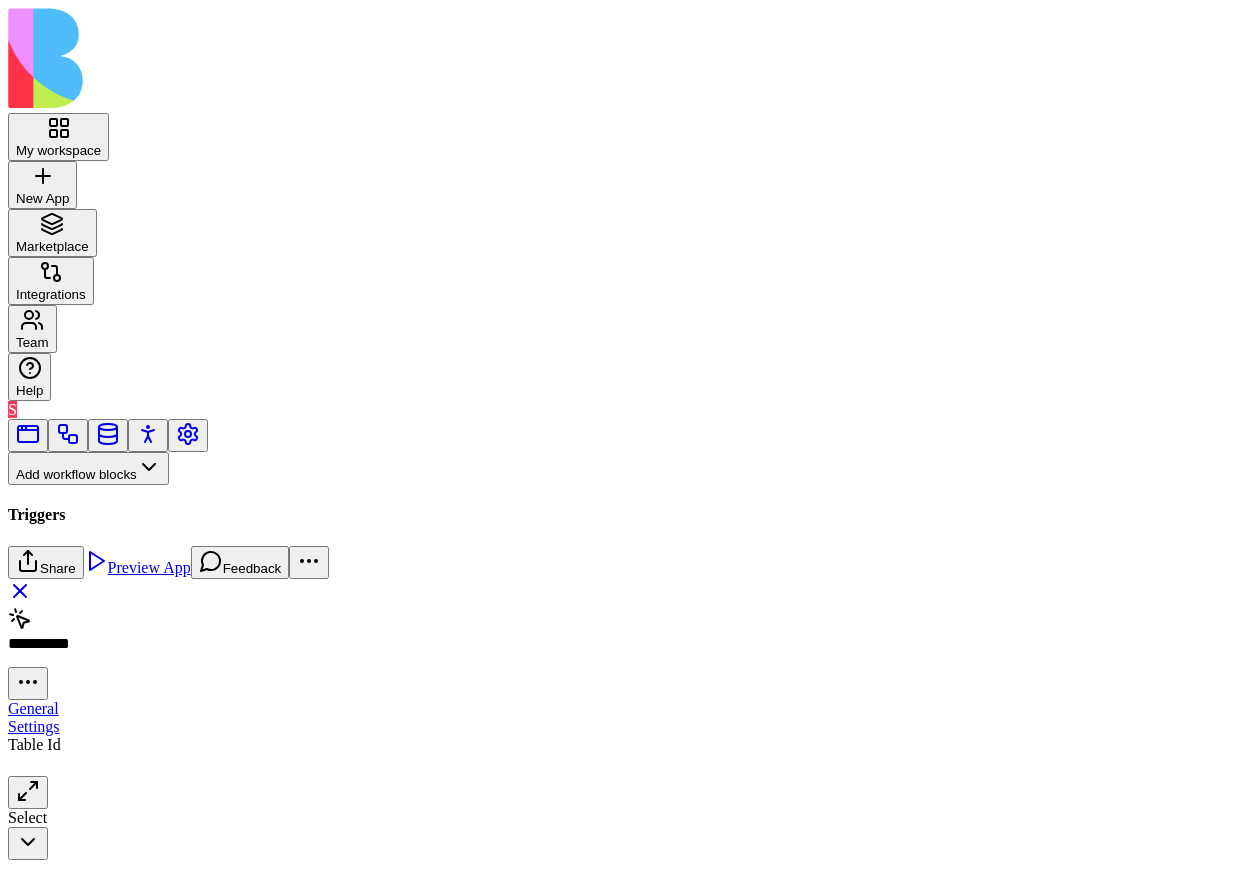 click on "My workspace New App
To pick up a draggable item, press the space bar.
While dragging, use the arrow keys to move the item.
Press space again to drop the item in its new position, or press escape to cancel.
Marketplace Integrations Team Help S Add workflow blocks Blocks App Builder Create App Create Block CreateTableColumns CreateBlocksCodePage DescribeBlock DescribeApp UpdateBlock CompileApp GetAppTypesCode CreateBlocksTable GenerateAppCode CreateBlocksPages CreateTables UpdateApp GenerateAppCoverImage IsNewApp DeletePage UpdatePage GetAppIntegrations ImplementApp EditTableColumns CreateRoles CreateActions CreateWorkflows EditTables Triggers App Action Form Submitted Scheduler SchedulerTriggerEntrypointAction DataAction Inputs Button Text Field URL Field Email Field Password Field Long Text Field JSON Field Checkbox Date Field Number Field Icon Field List Field Image Upload Field Single Select Field Multiple Select Field Block Picker Dynamic Object Field Multiple Block Picker Form Item Picker" at bounding box center [624, 434] 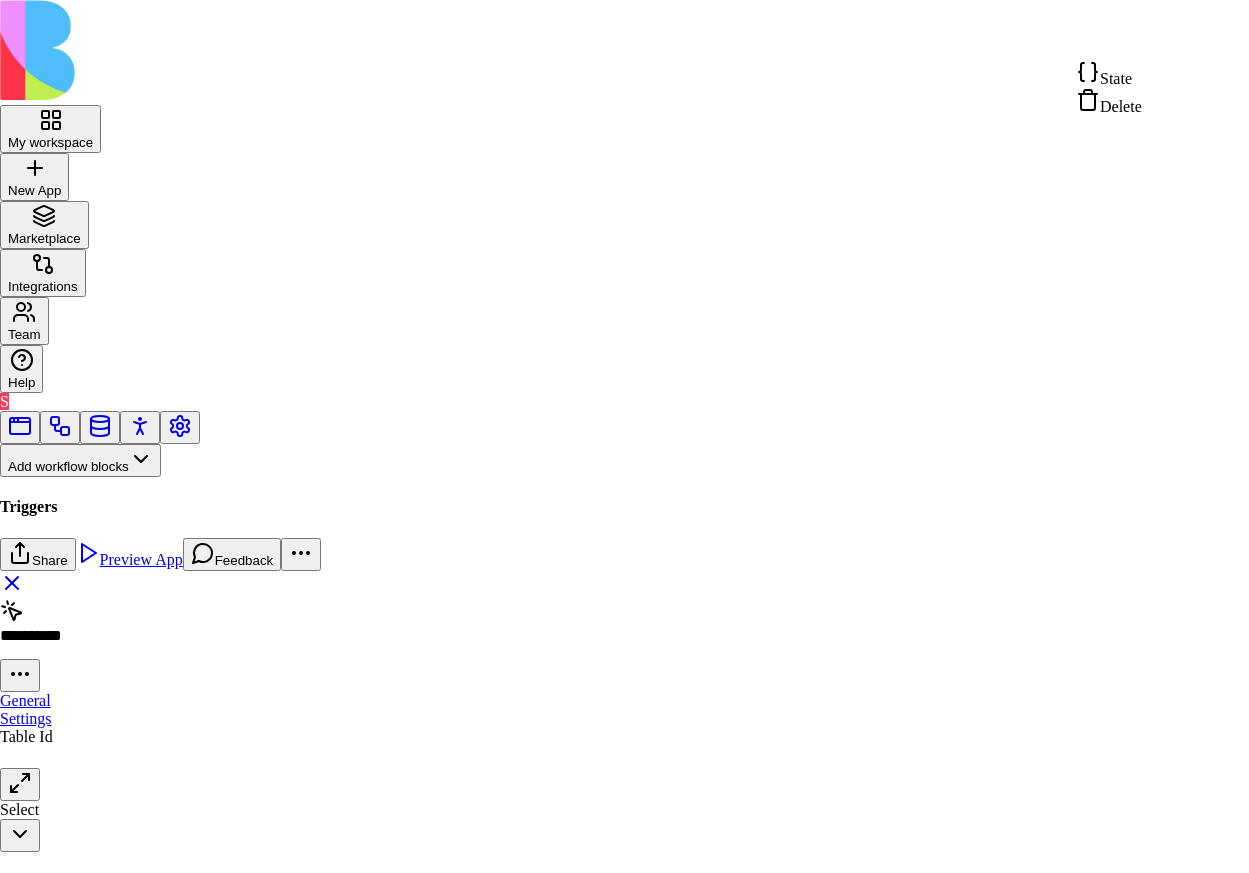 click on "State" at bounding box center [1116, 78] 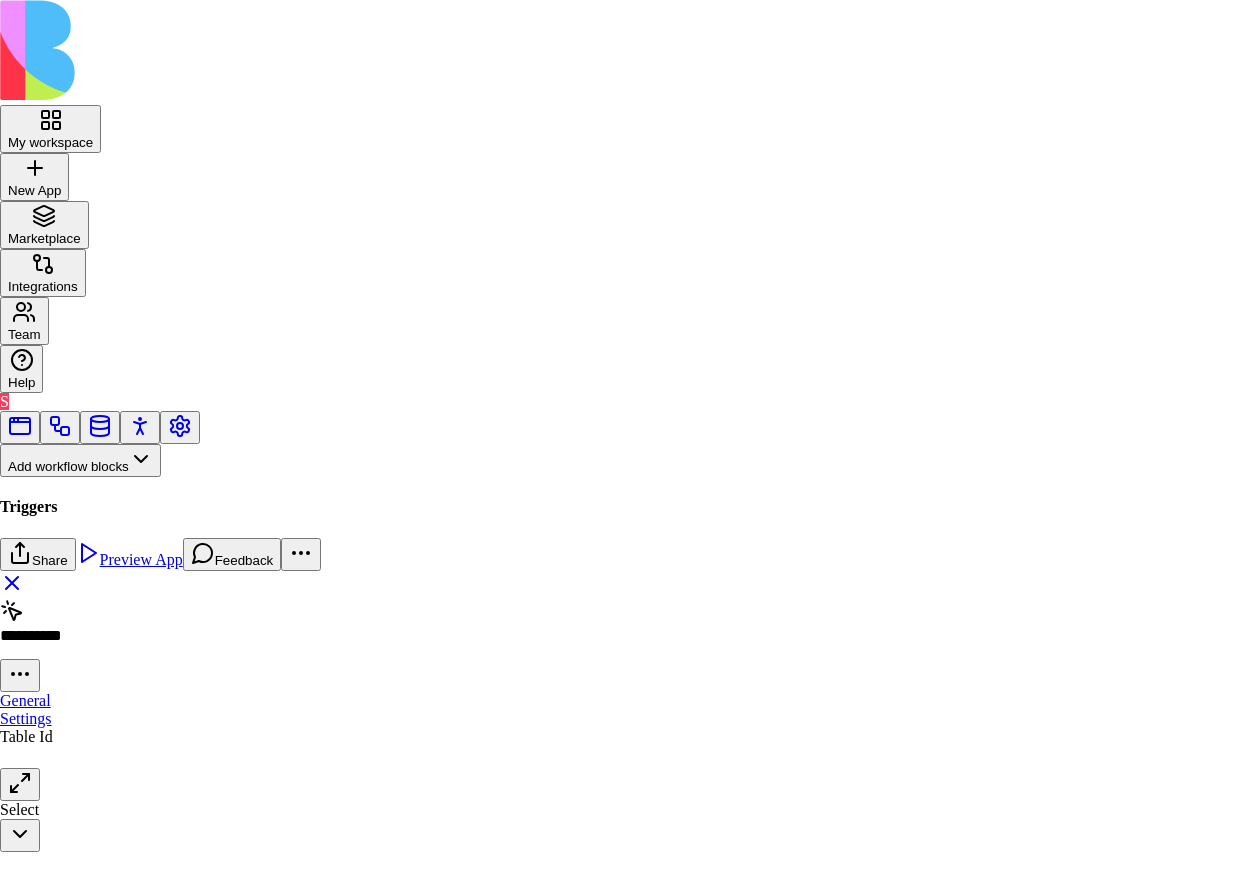 click on ""state" :  "active" ,    "updatedAt" :  "[DATE]T19:12:41.054Z" }    } ,      "exposedToAiCode" :  true      "publish" :  "public" ,      "url" :  "{{actions}}/actions/triggers/data-trigger" ,      "title" :  "DataAction" ,    "data" :  {      }    } ,        }          ]            }              "blockId" :  "686aca4c915b0fe2121506b1"            {          "settingBlocks" :  [        "value" :  {" at bounding box center (355, 1188) 